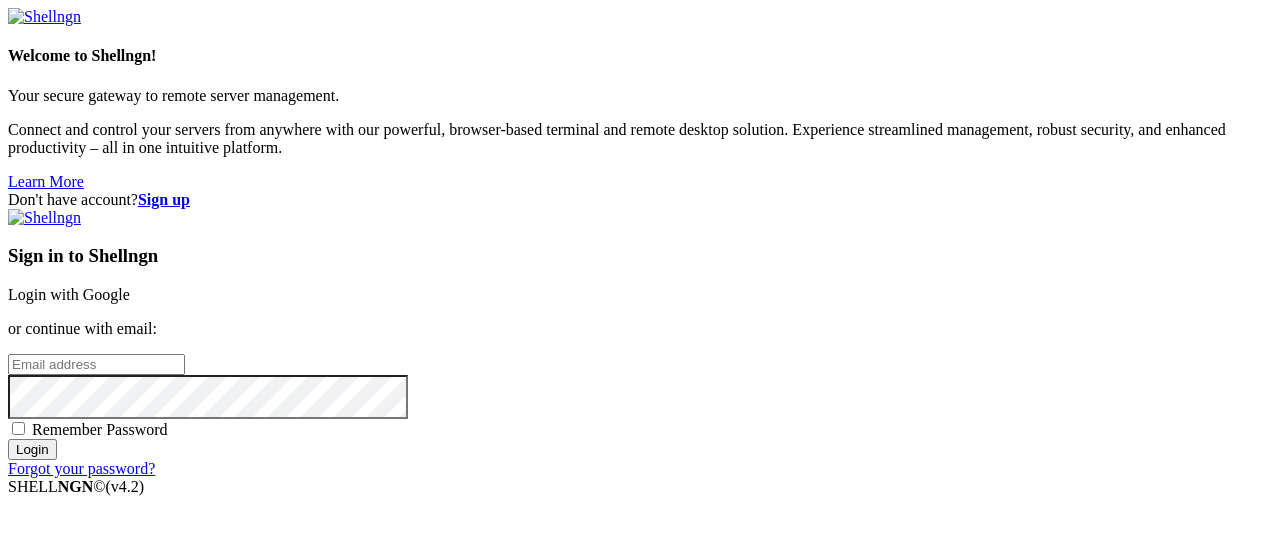 scroll, scrollTop: 0, scrollLeft: 0, axis: both 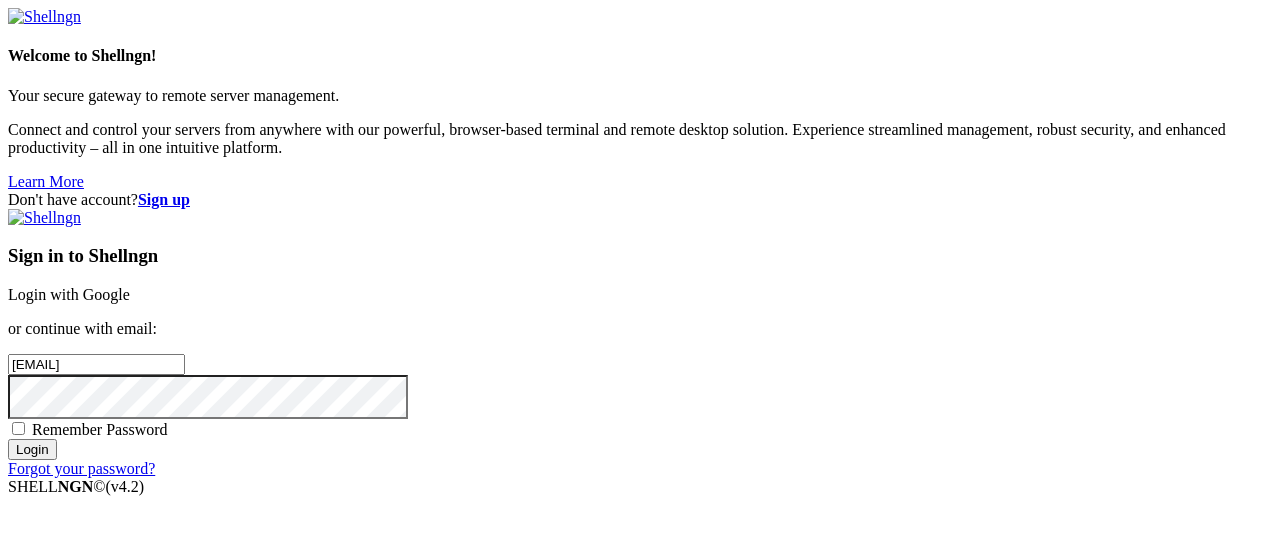 click on "Login" at bounding box center [32, 449] 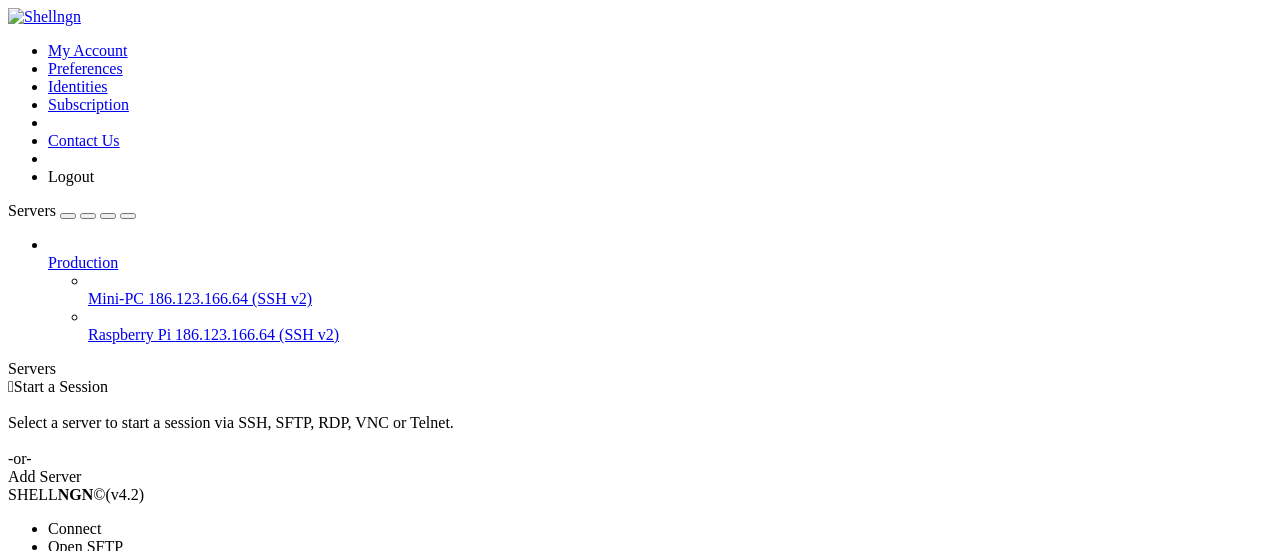 click on "Connect" at bounding box center (74, 528) 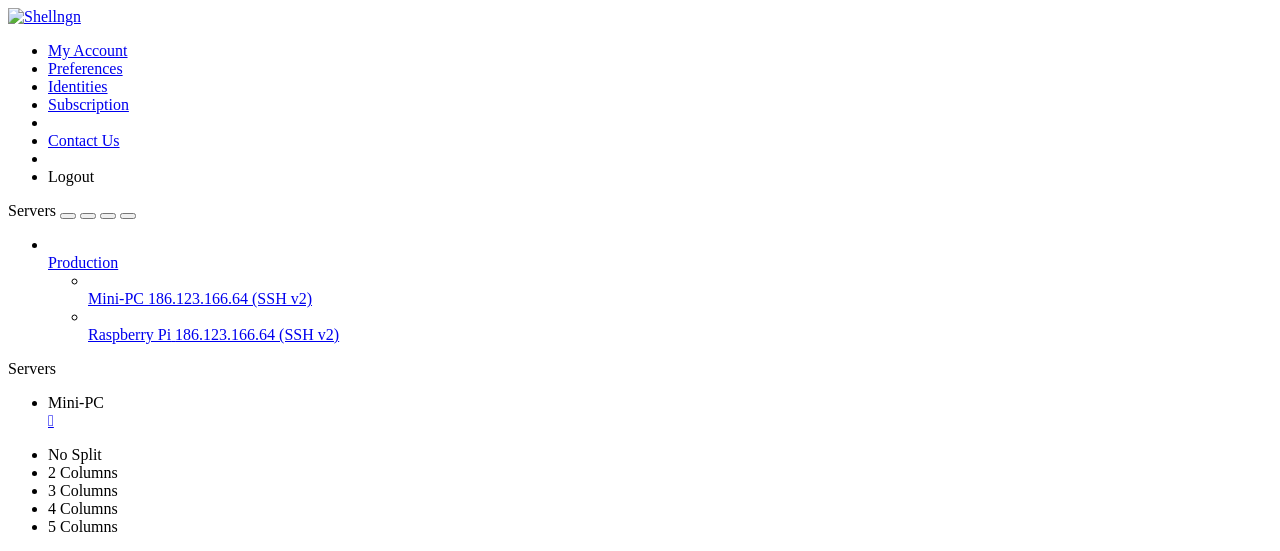 scroll, scrollTop: 0, scrollLeft: 0, axis: both 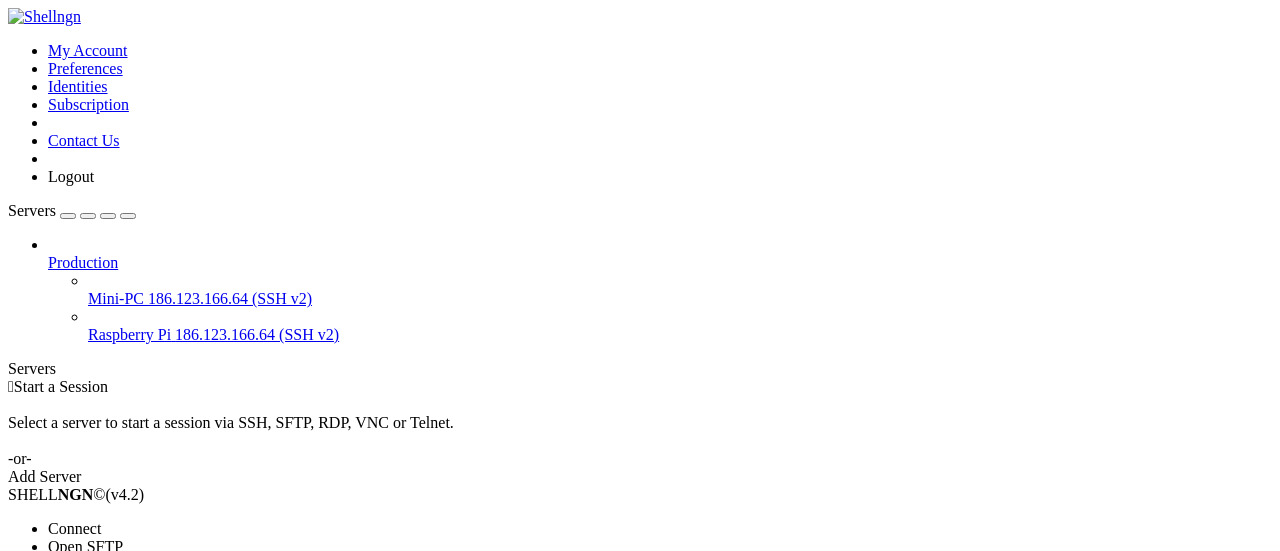 click on "Properties" at bounding box center [80, 654] 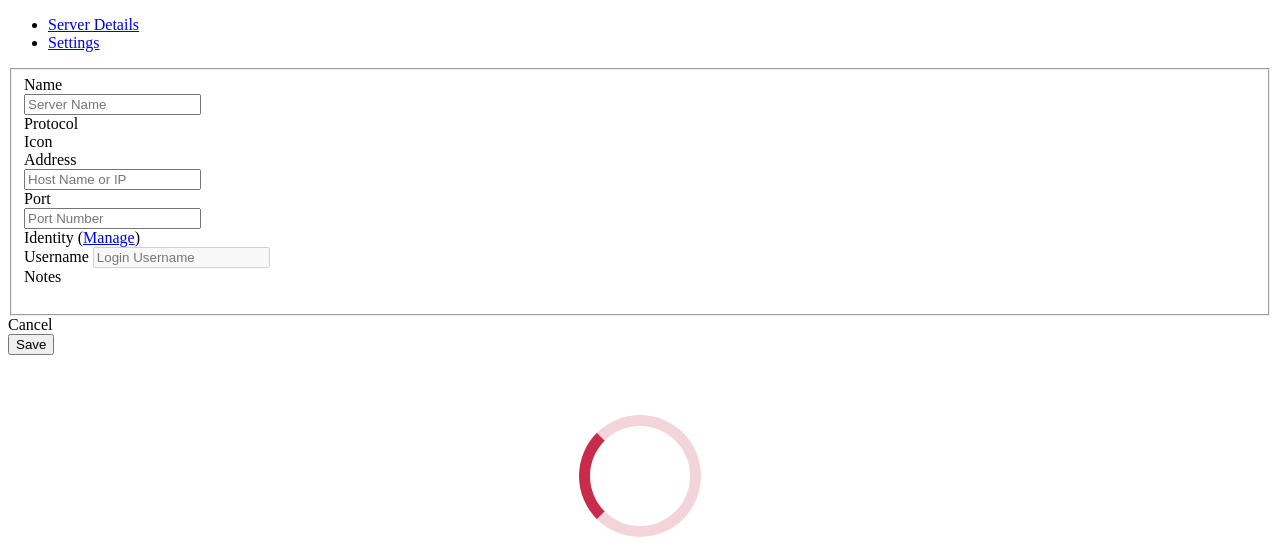 type on "Mini-PC" 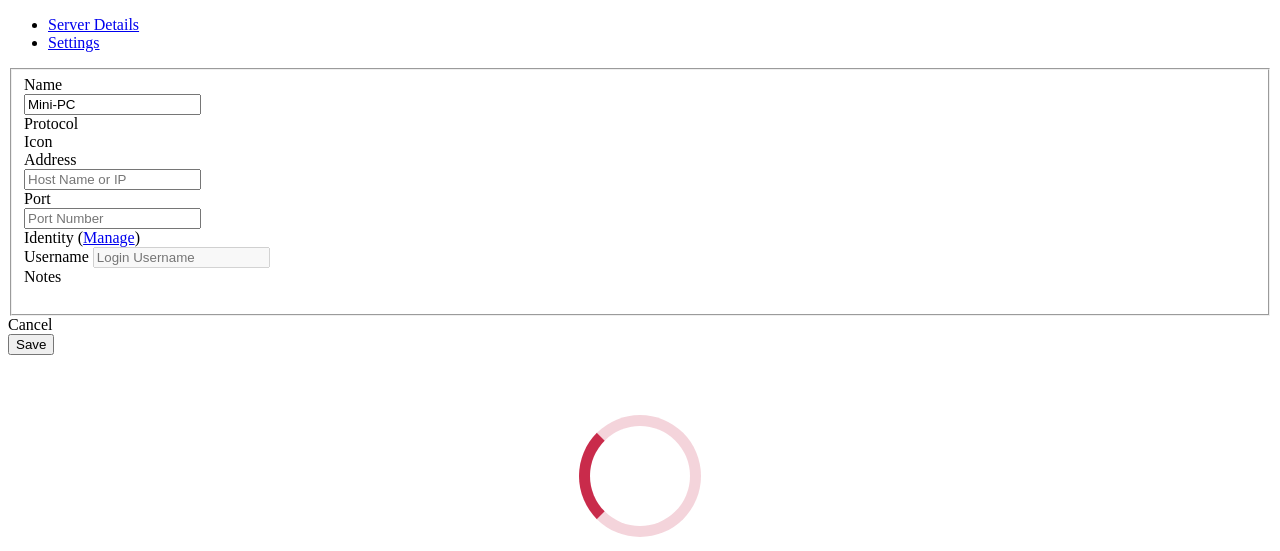 type on "[IP_ADDRESS]" 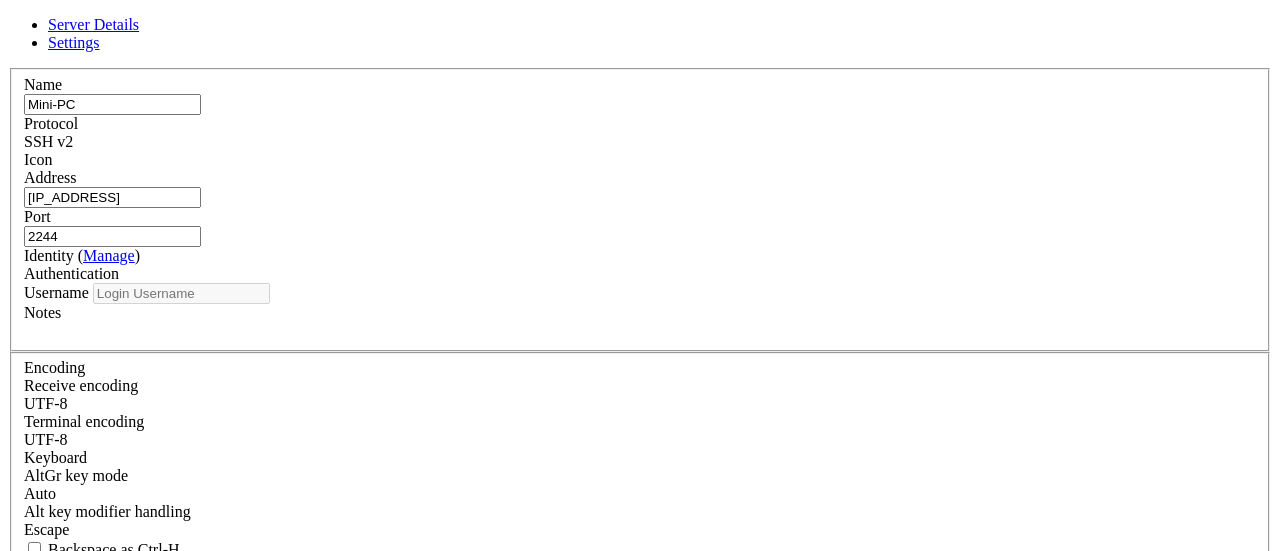 type on "emilio" 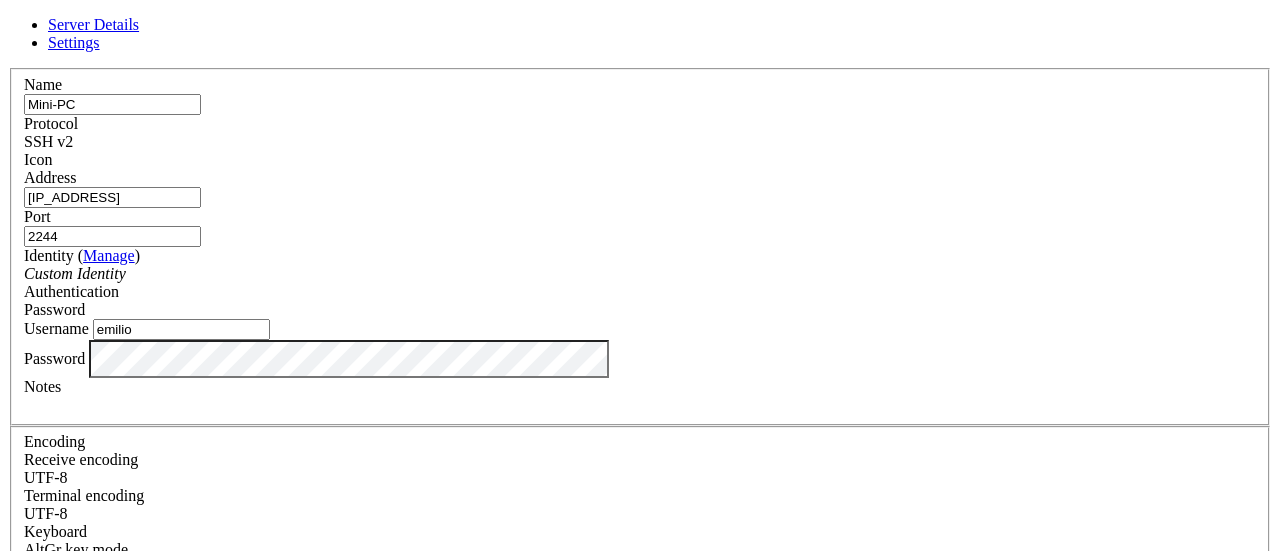 click on "Cancel" at bounding box center [640, 812] 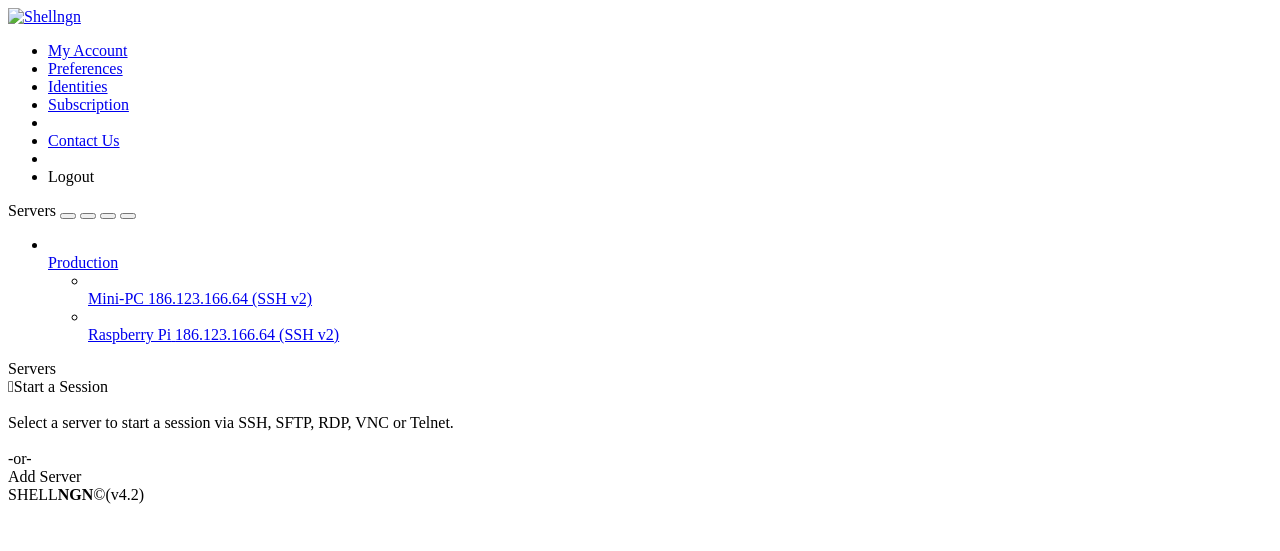 click on "186.123.166.64 (SSH v2)" at bounding box center (257, 334) 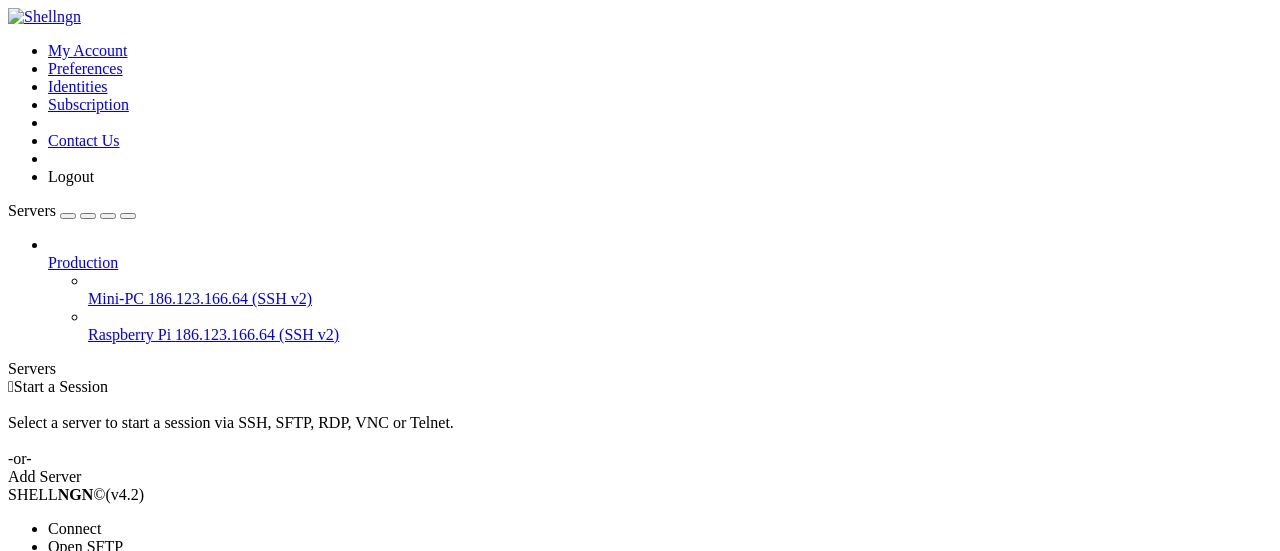 click on "Connect" at bounding box center [74, 528] 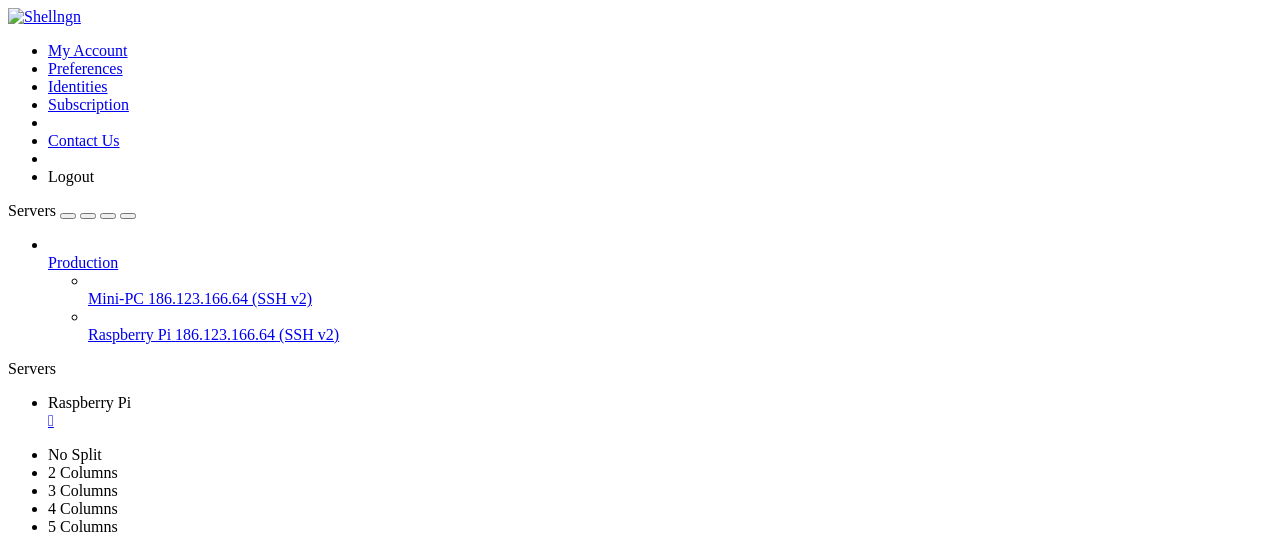 scroll, scrollTop: 0, scrollLeft: 0, axis: both 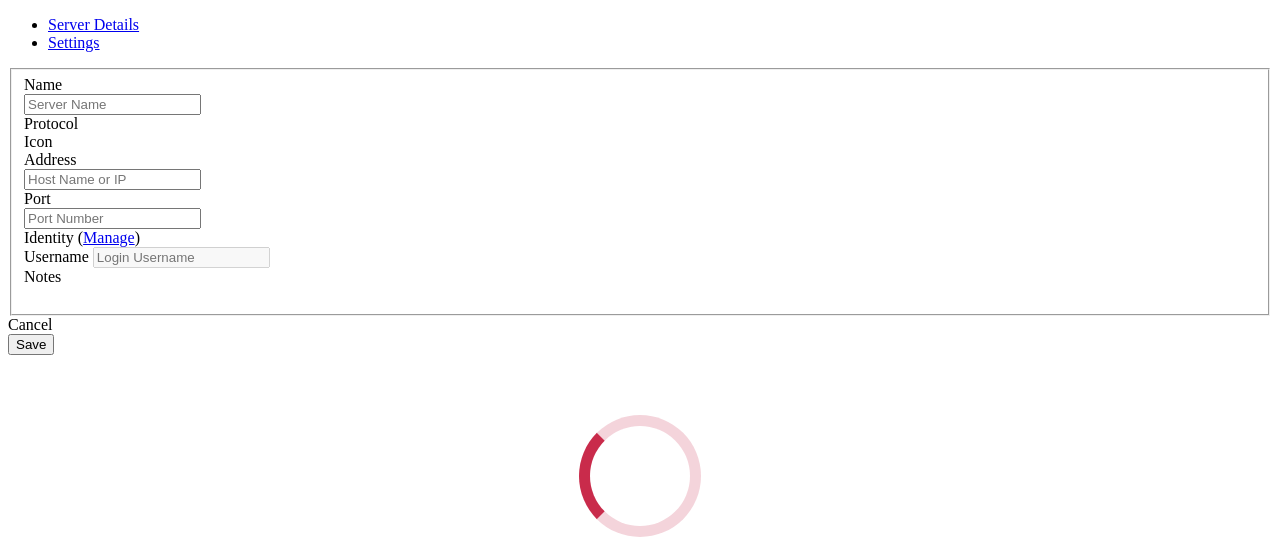 type on "Mini-PC" 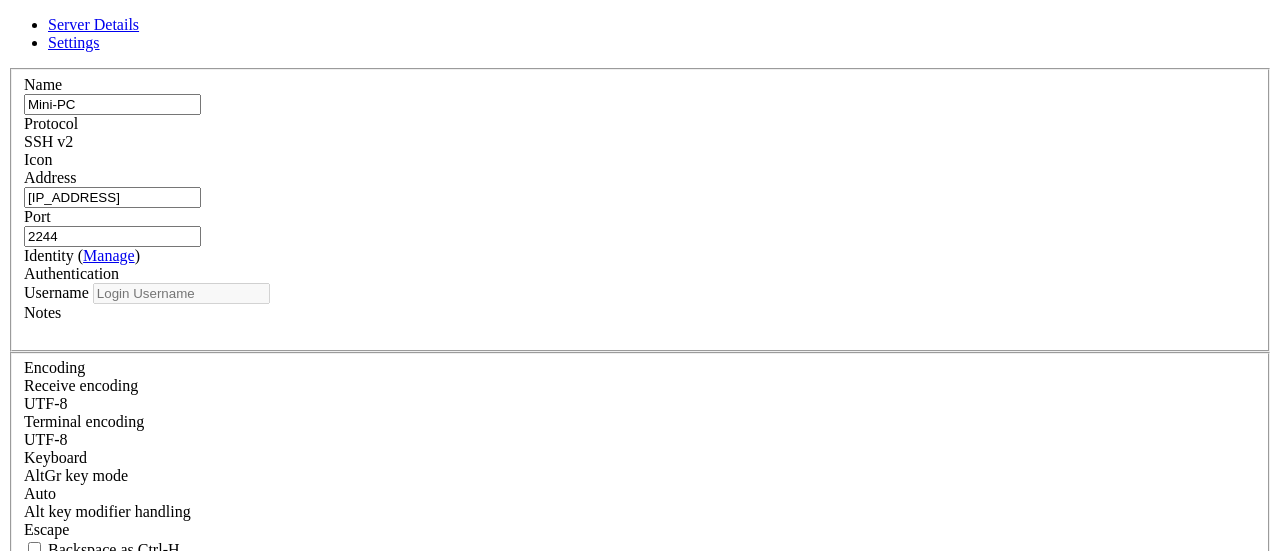 type on "emilio" 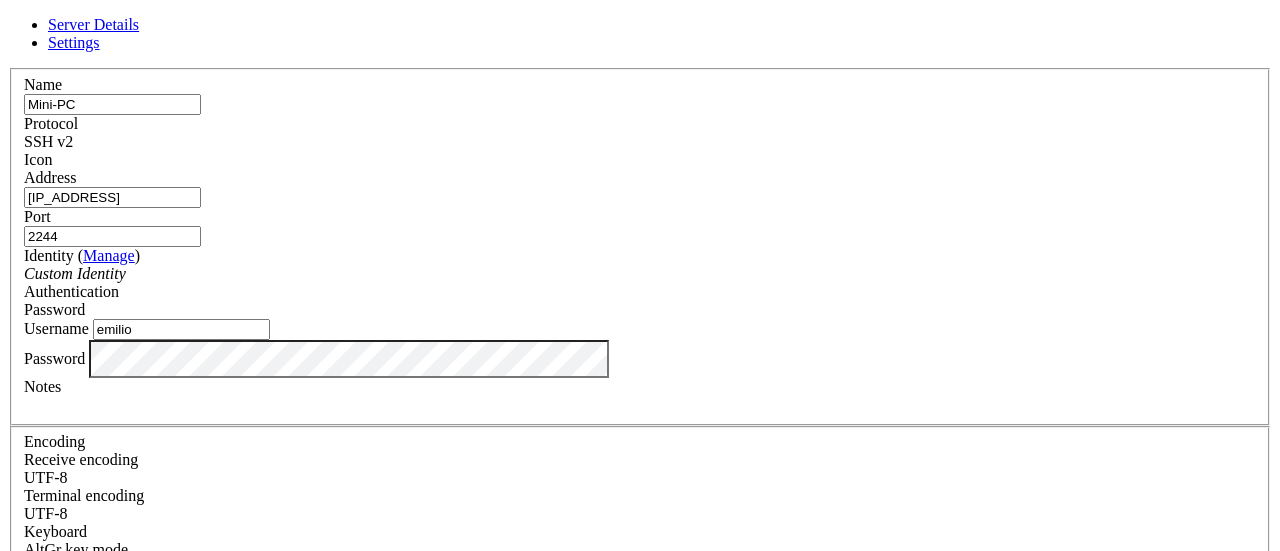 click at bounding box center (85, 309) 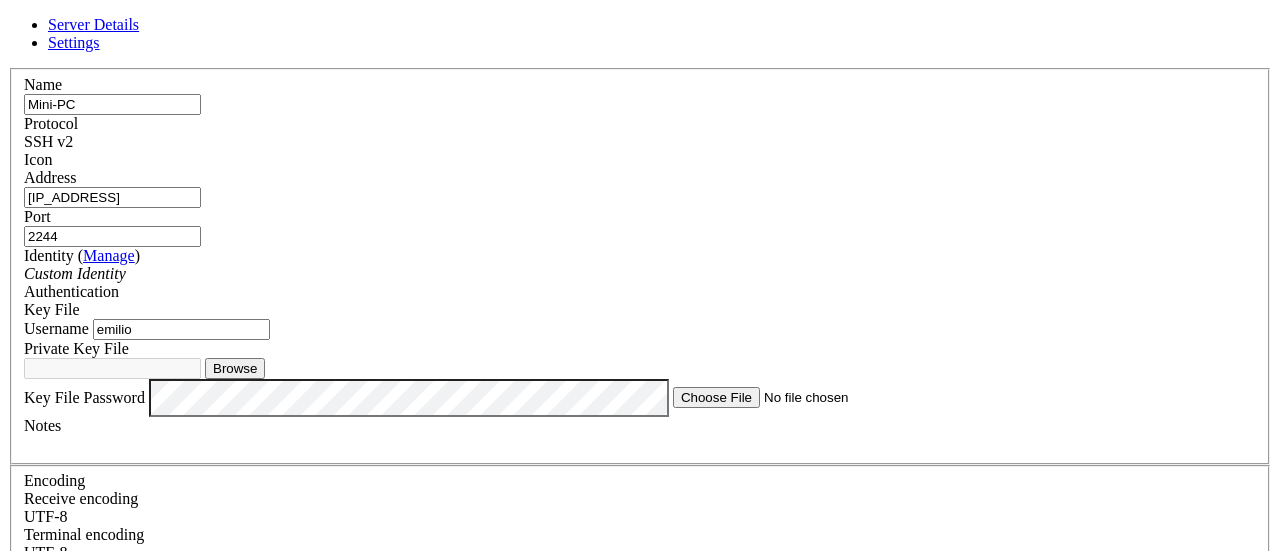 click on "Browse" at bounding box center [235, 368] 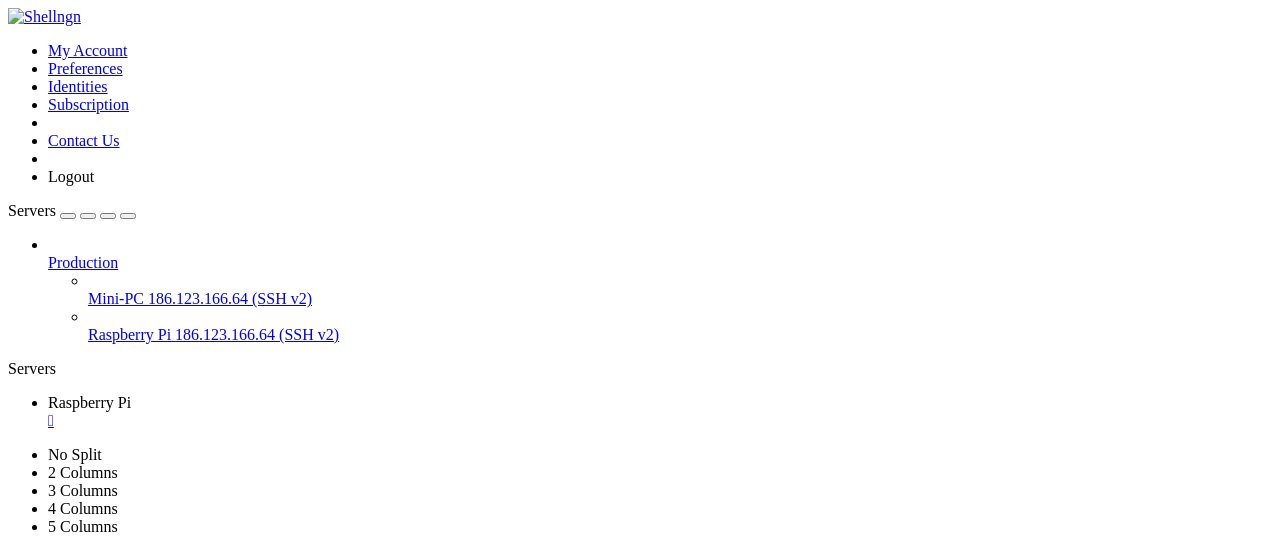 click on "[NUM] nano  check_ip.sh" 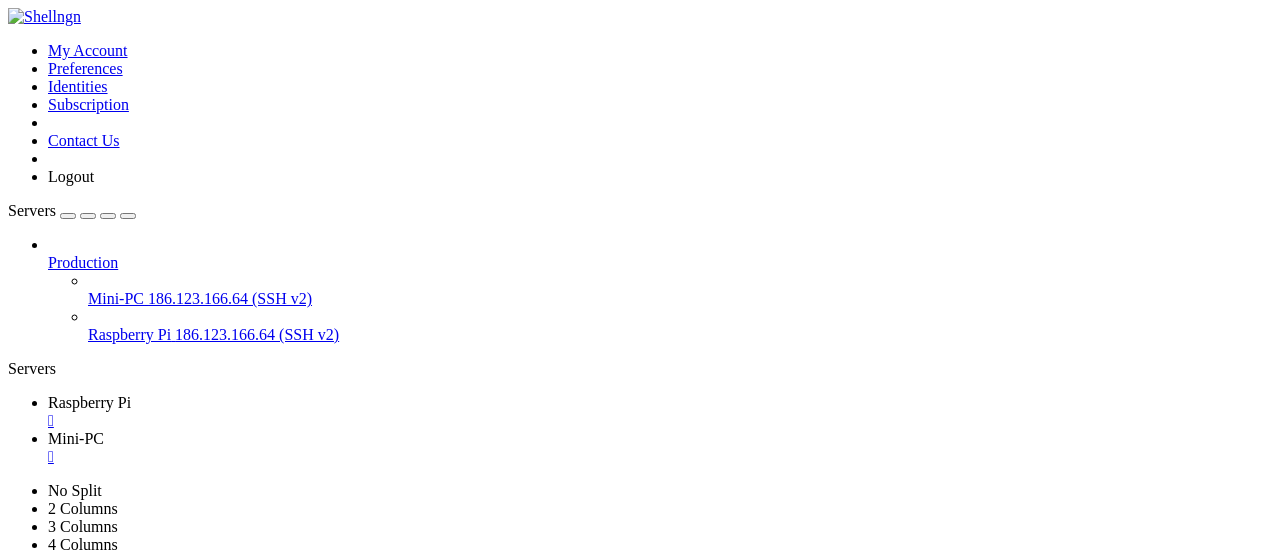 scroll, scrollTop: 0, scrollLeft: 0, axis: both 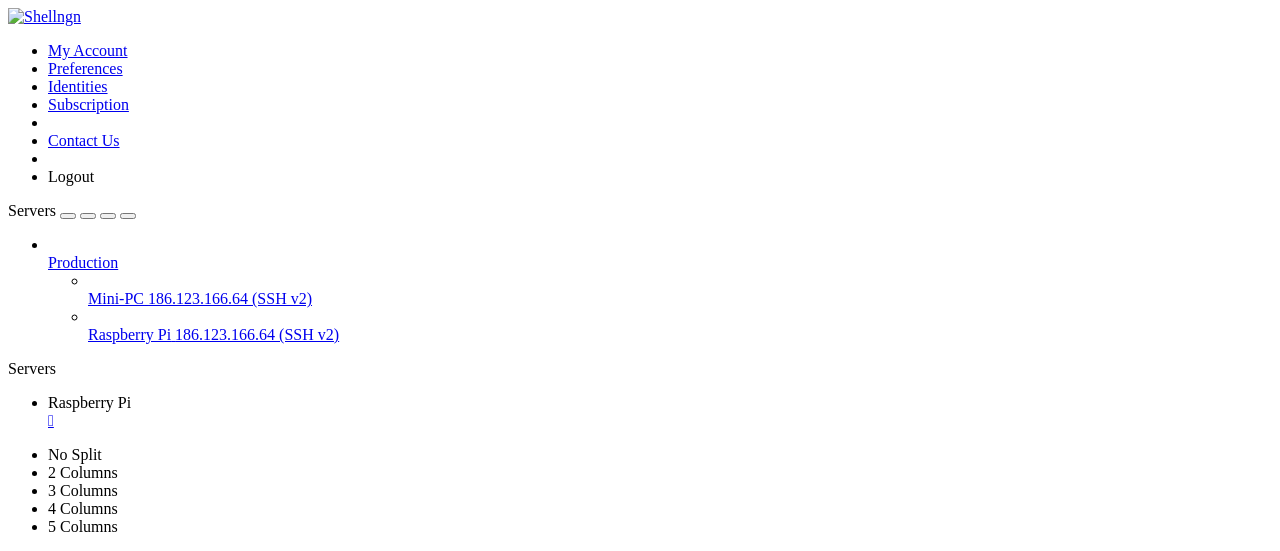 click on "Raspberry Pi" at bounding box center [129, 334] 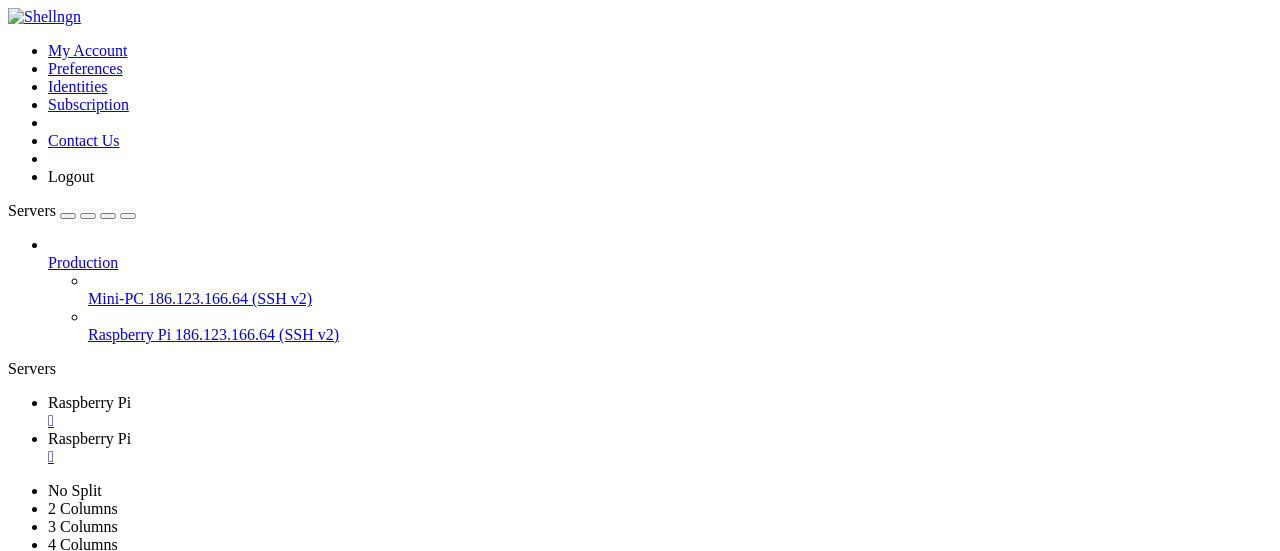 scroll, scrollTop: 0, scrollLeft: 0, axis: both 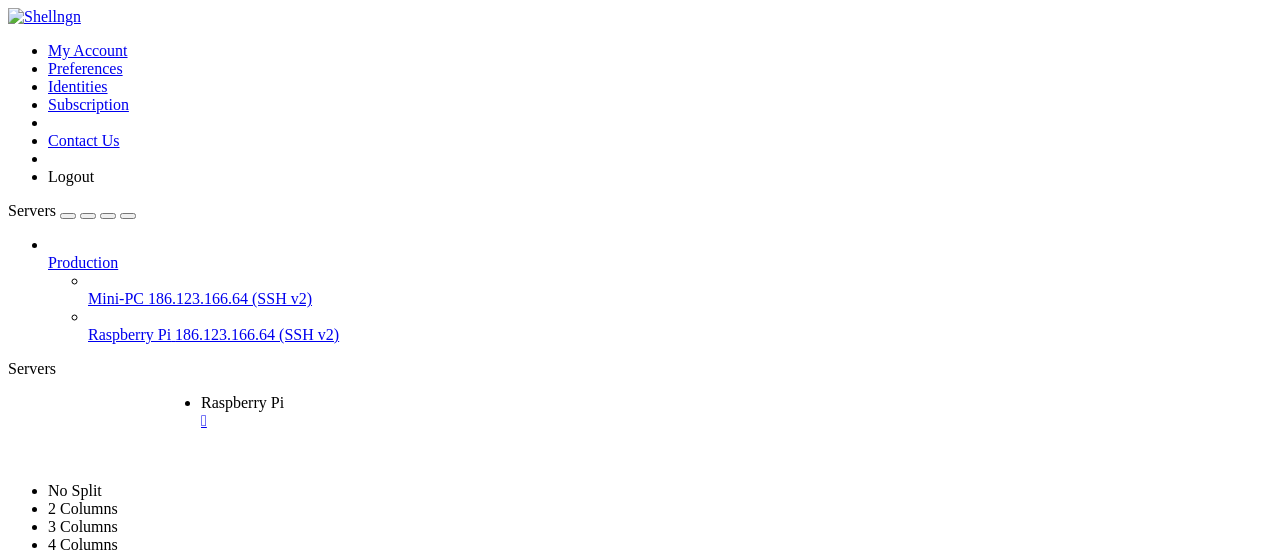 drag, startPoint x: 493, startPoint y: 27, endPoint x: 310, endPoint y: 19, distance: 183.17477 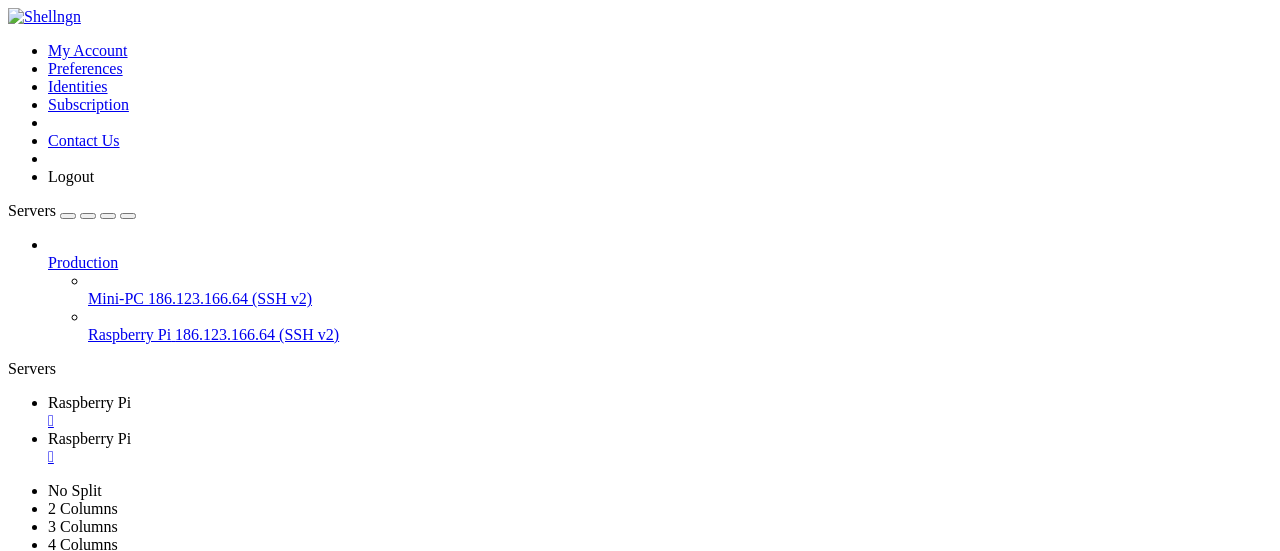click 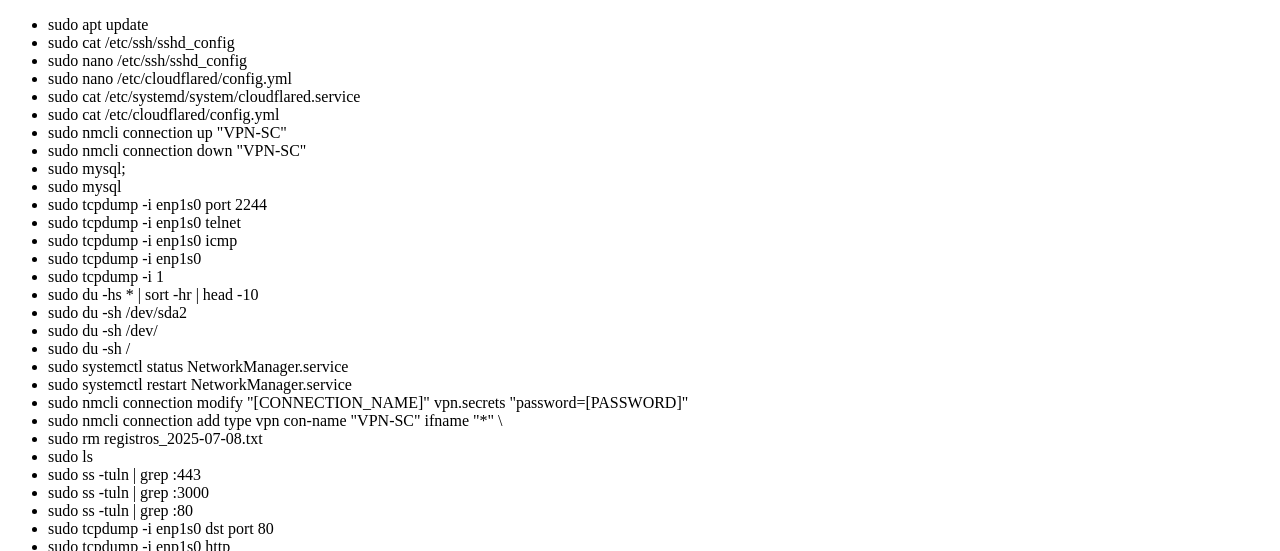 click on "Configurando network-manager-l2tp (1.20.12-1build2) ..." 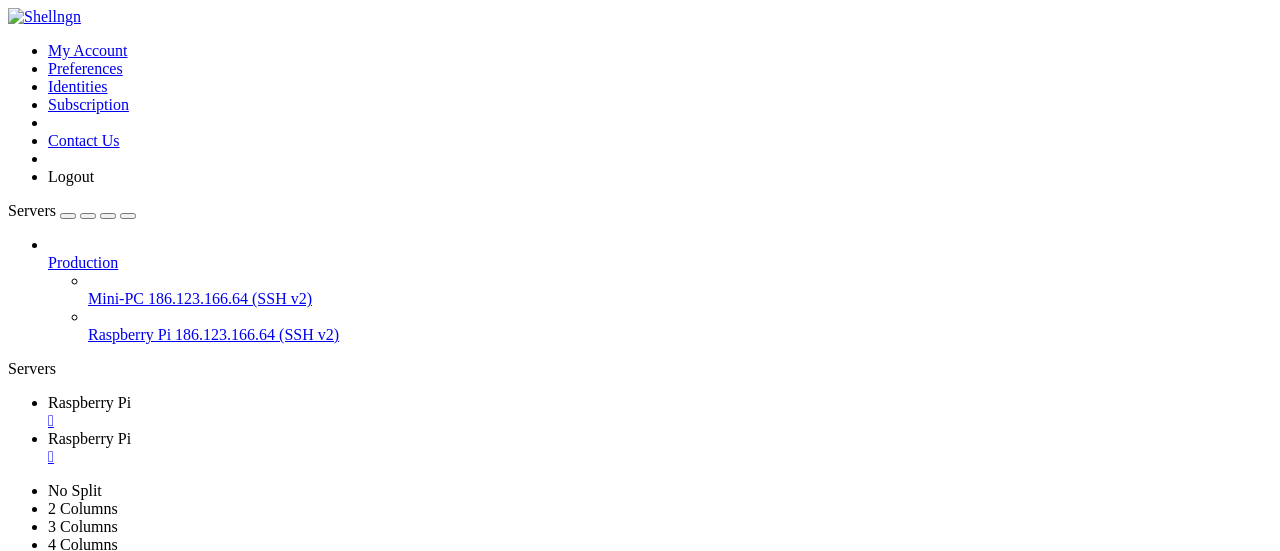 scroll, scrollTop: 22423, scrollLeft: 0, axis: vertical 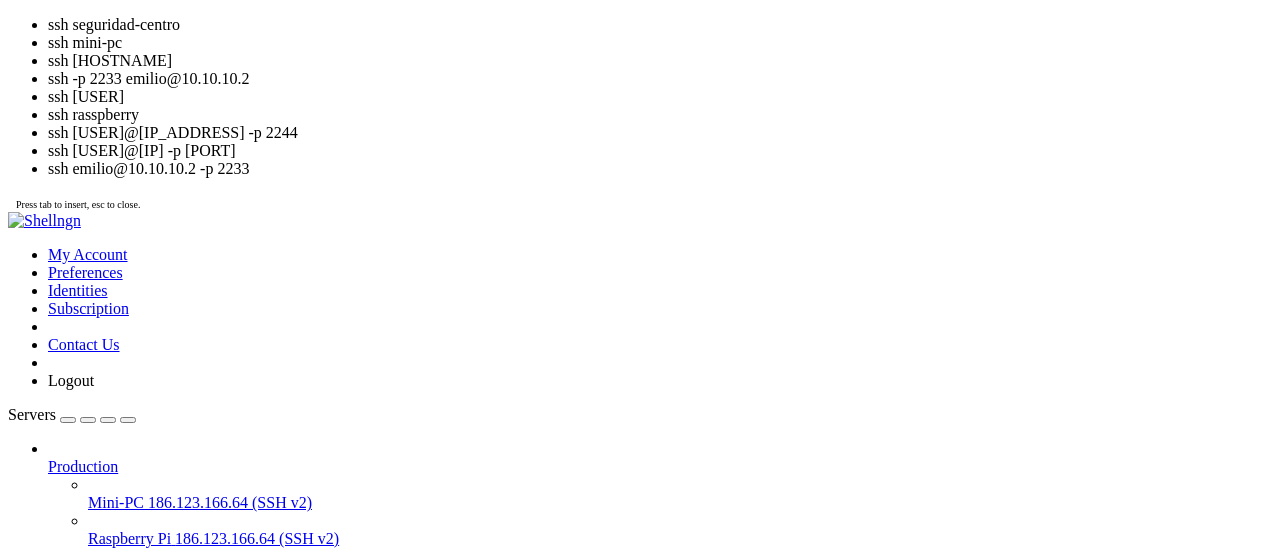 click on "lo                 4b75f307-6fb9-48f4-b3c1-e69c1777001a    loopback    lo" 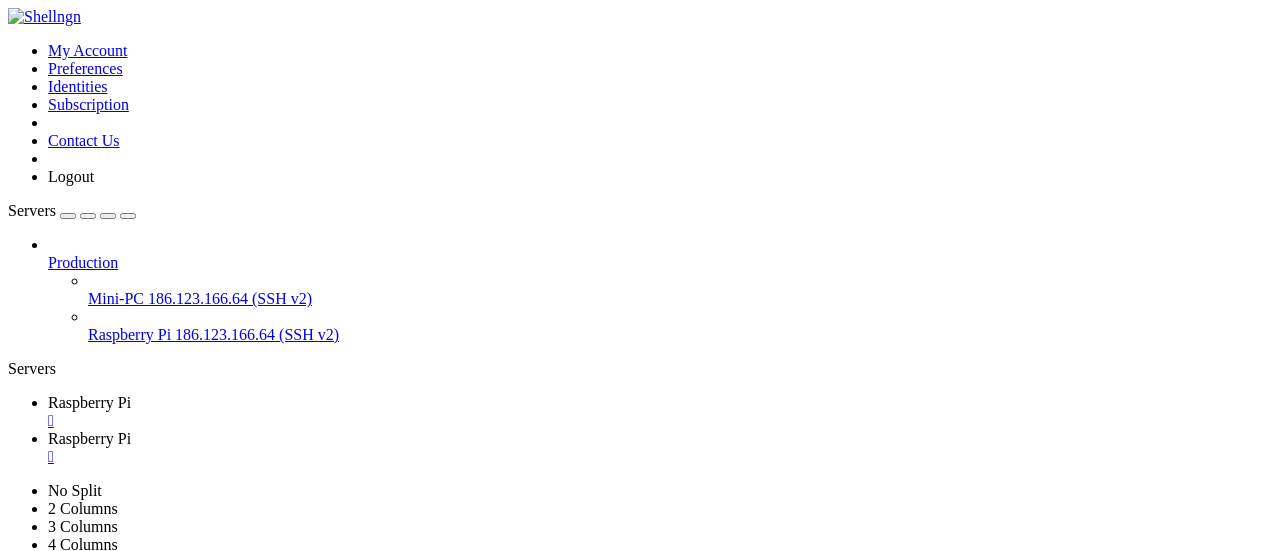 click on "ssh: Could not resolve hostname [HOSTNAME]: Temporary failure in name resolution" 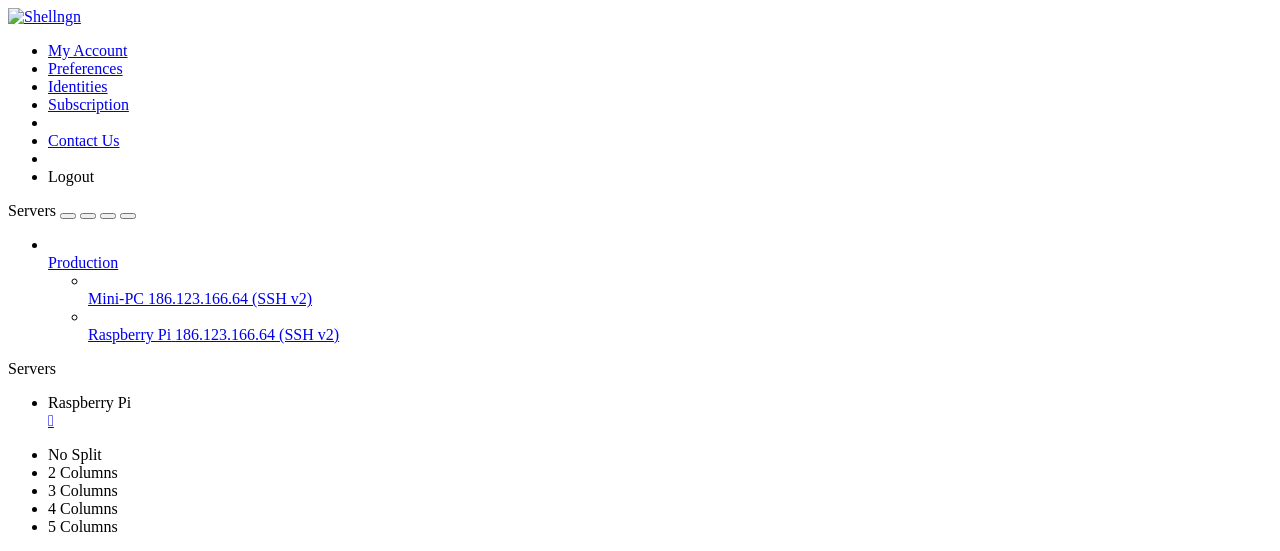 click on "Production   Mini-PC
[IP_ADDRESS] (SSH v2)
Raspberry Pi
[IP_ADDRESS] (SSH v2)" at bounding box center (640, 290) 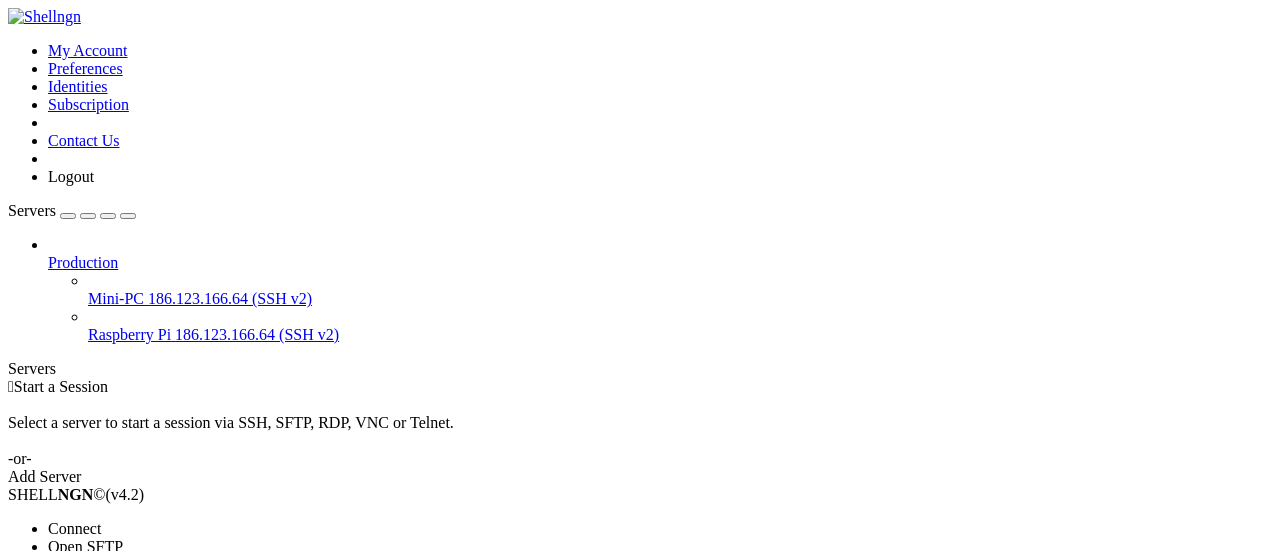 click on "Connect" at bounding box center [74, 528] 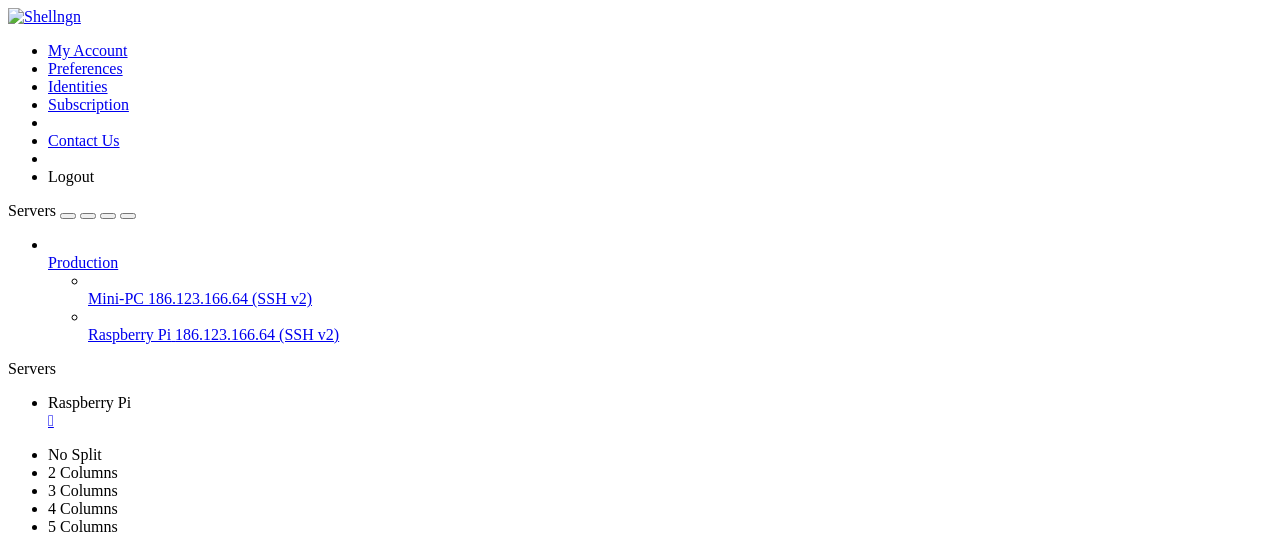scroll, scrollTop: 0, scrollLeft: 0, axis: both 